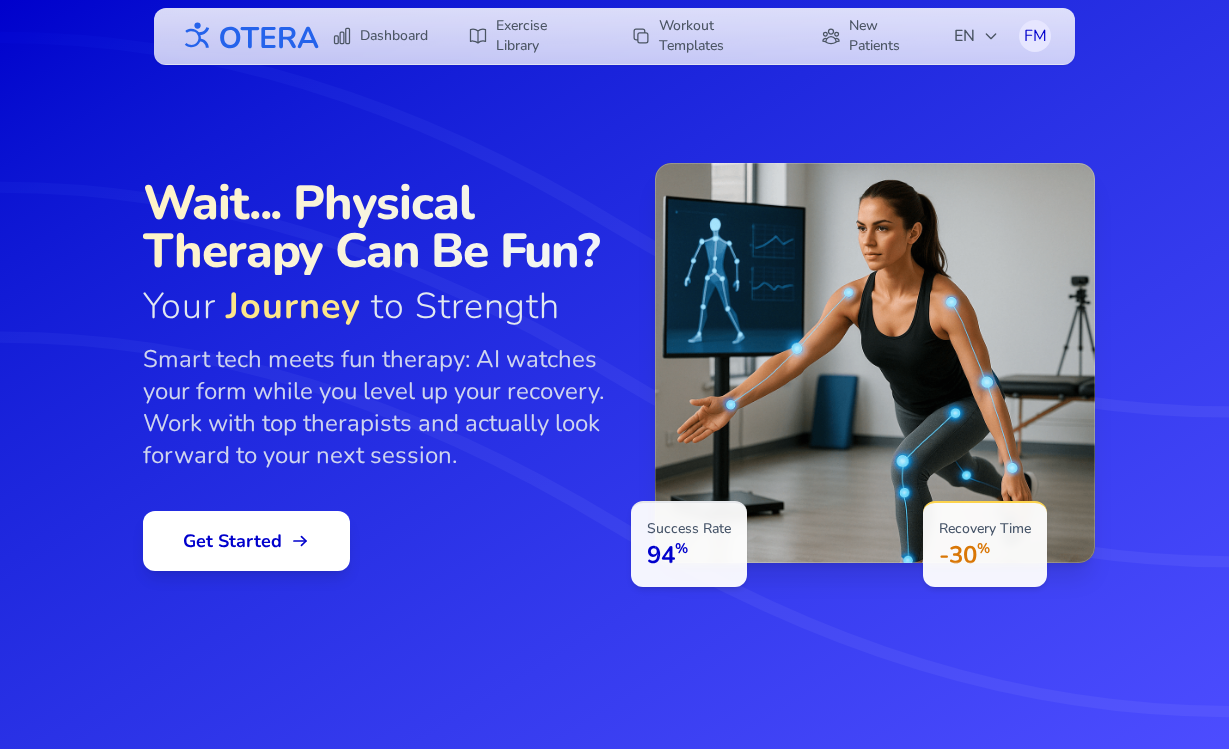 scroll, scrollTop: 0, scrollLeft: 0, axis: both 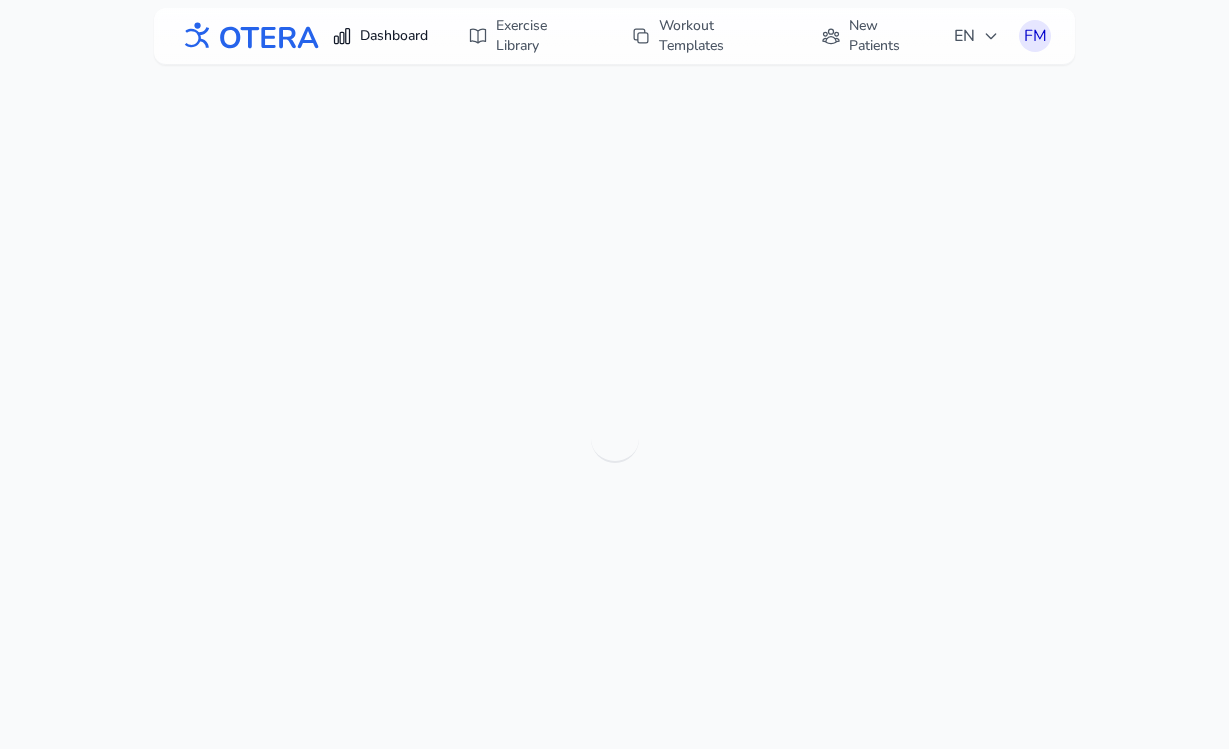 click on "Dashboard" at bounding box center [380, 36] 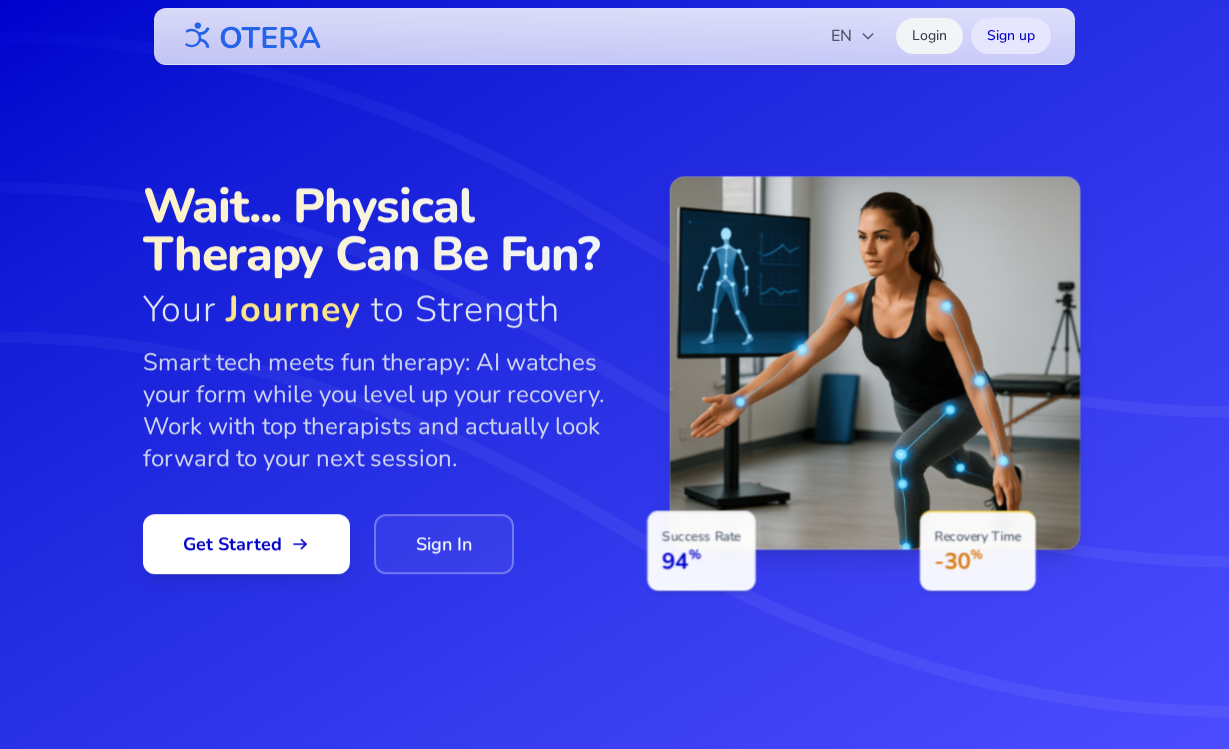 click on "Login" at bounding box center [929, 36] 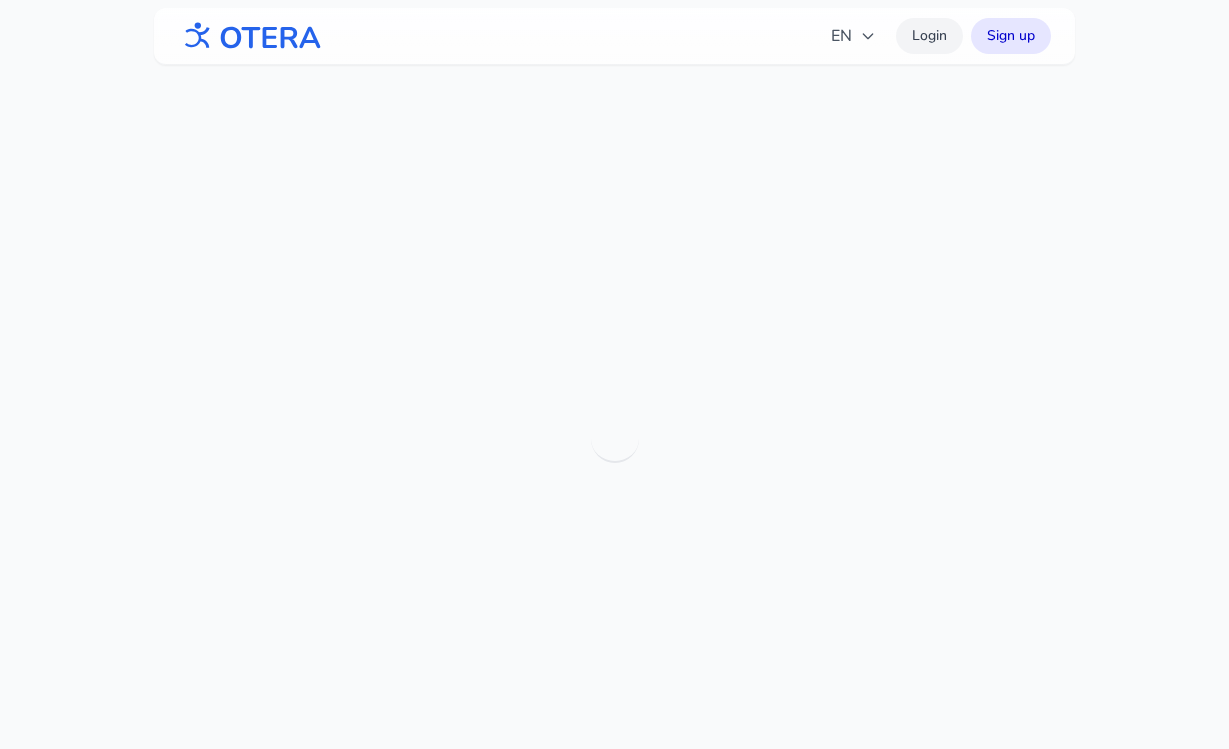 click on "Login" at bounding box center [929, 36] 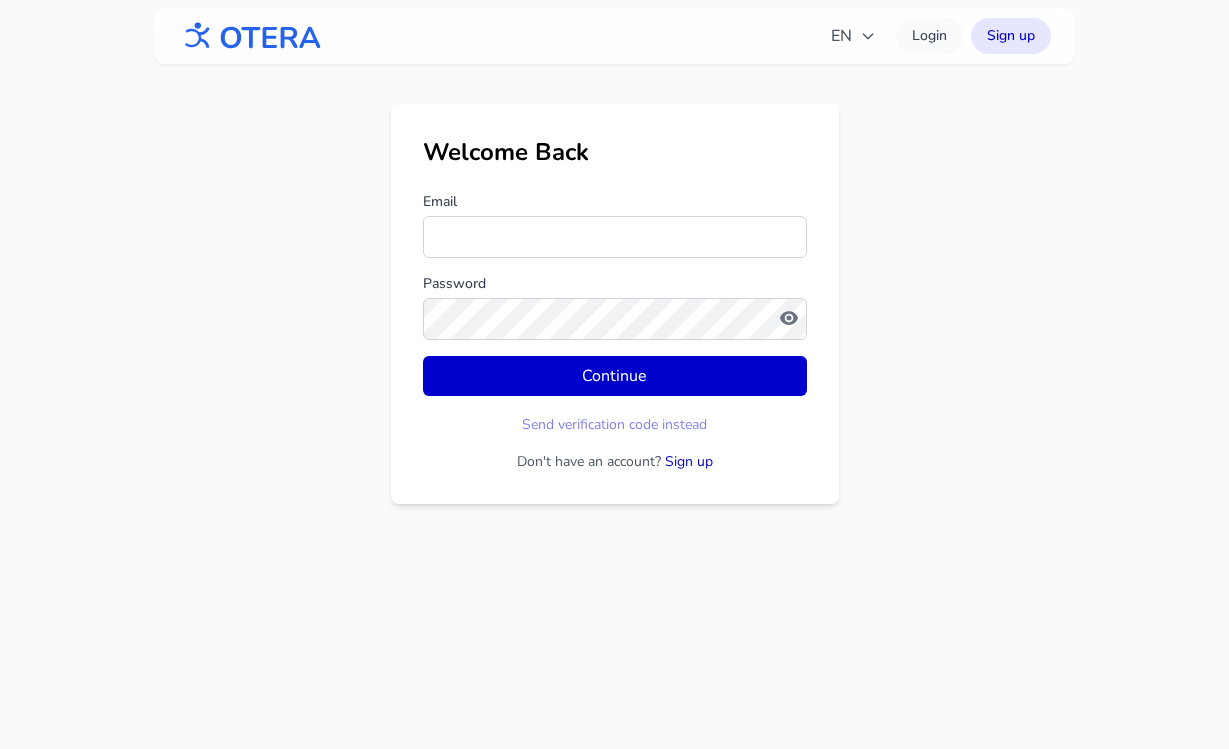 scroll, scrollTop: 0, scrollLeft: 0, axis: both 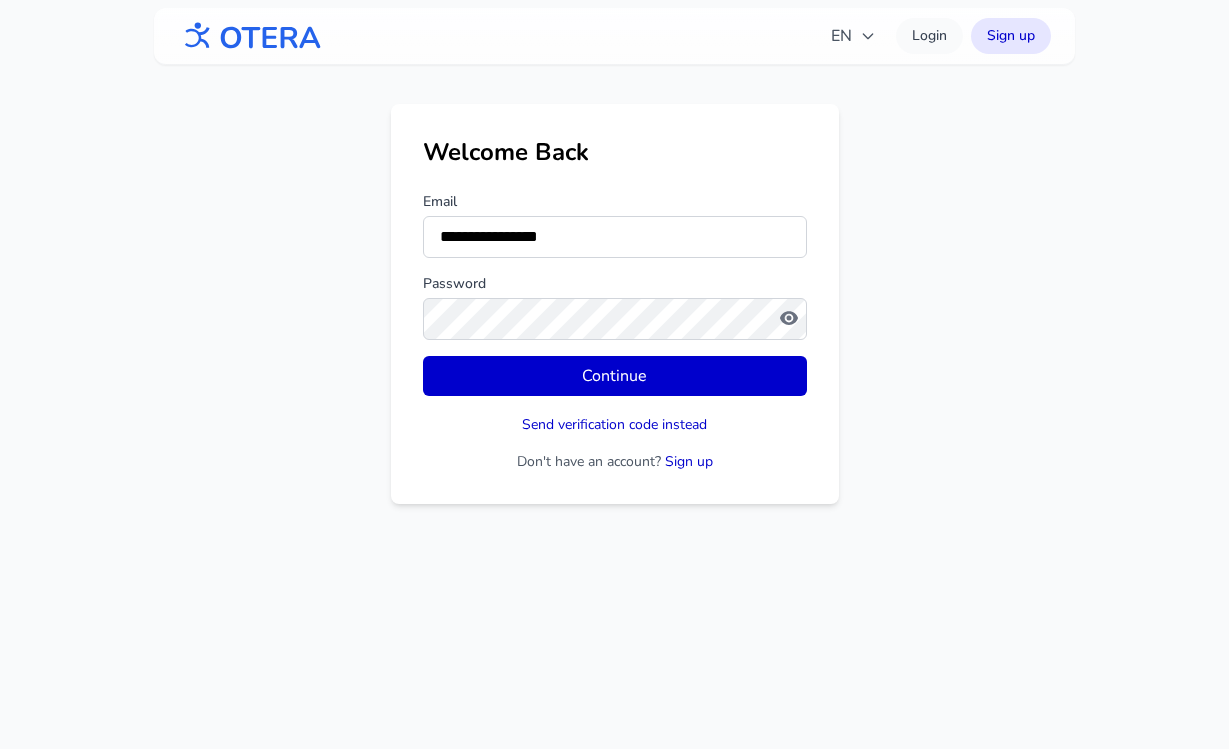 type on "**********" 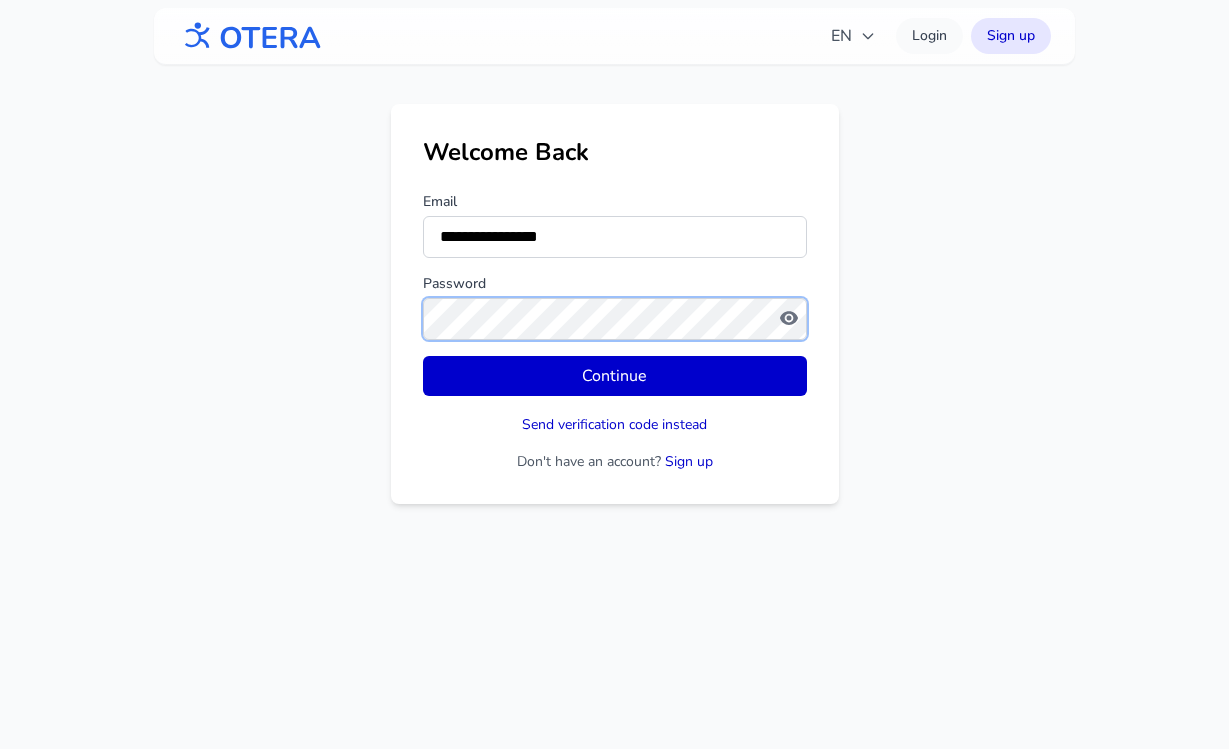 click on "Continue" at bounding box center [615, 376] 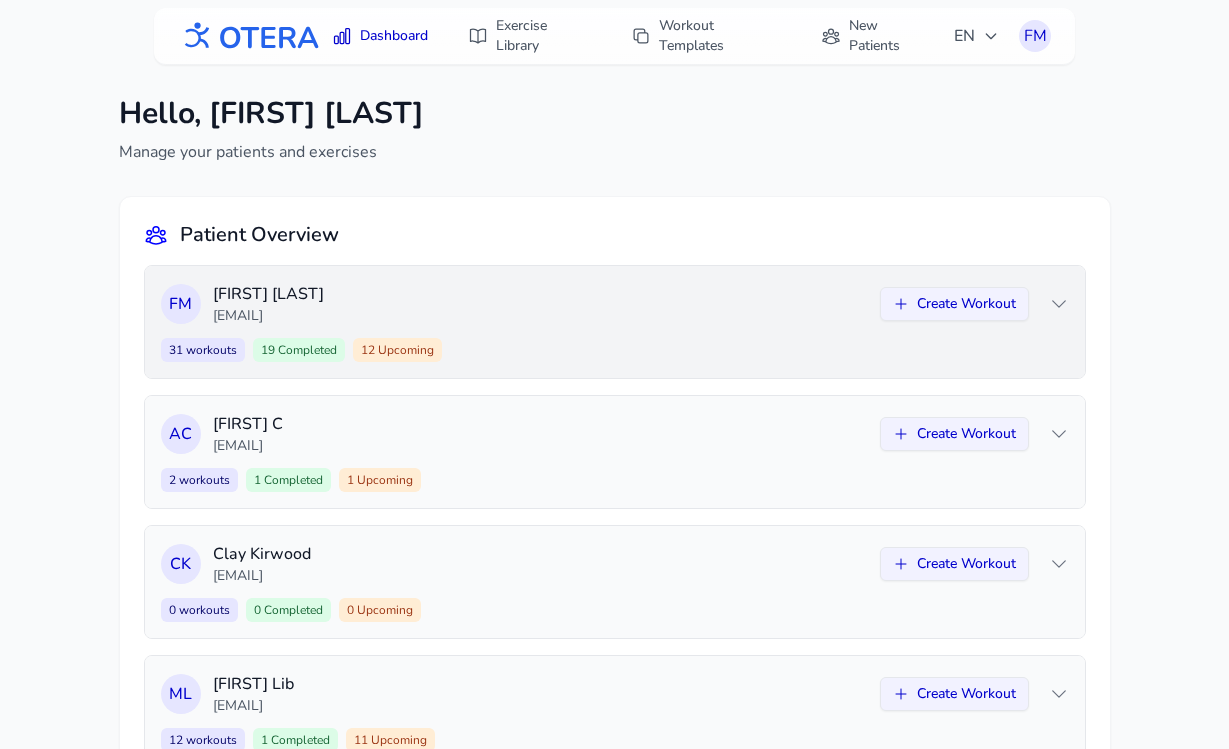 click on "fedya@patient.com" at bounding box center (540, 316) 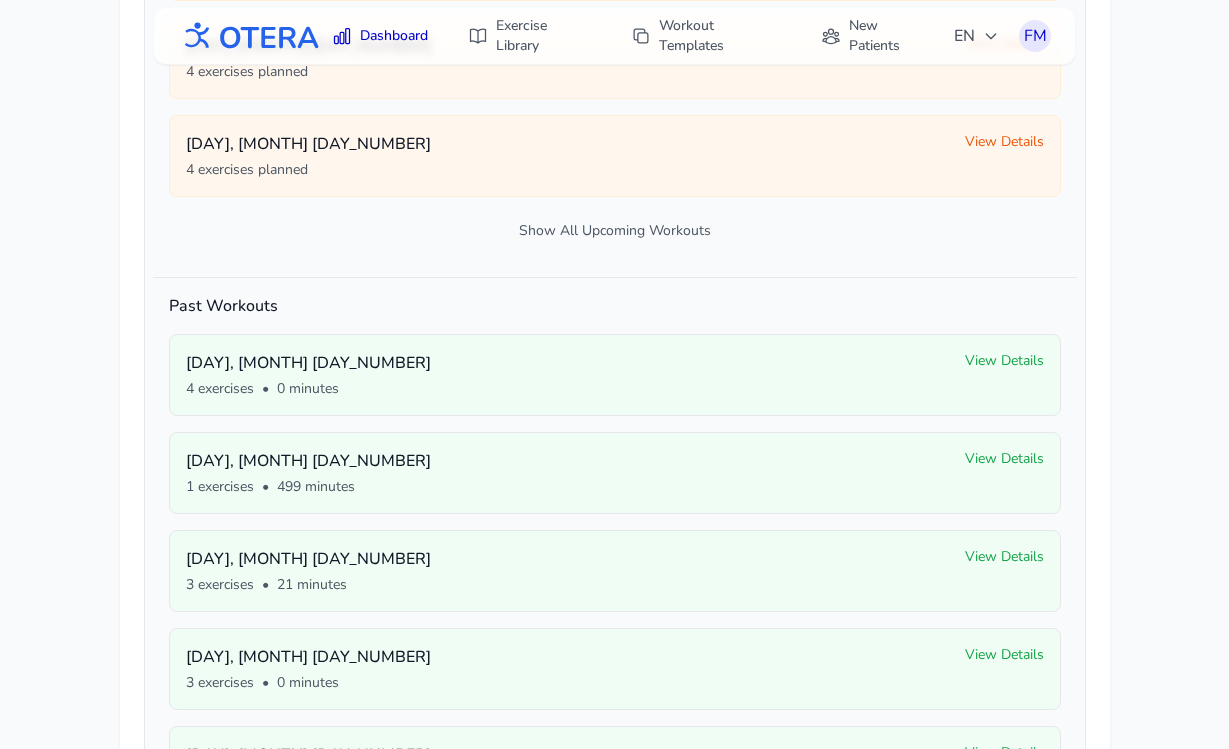scroll, scrollTop: 984, scrollLeft: 0, axis: vertical 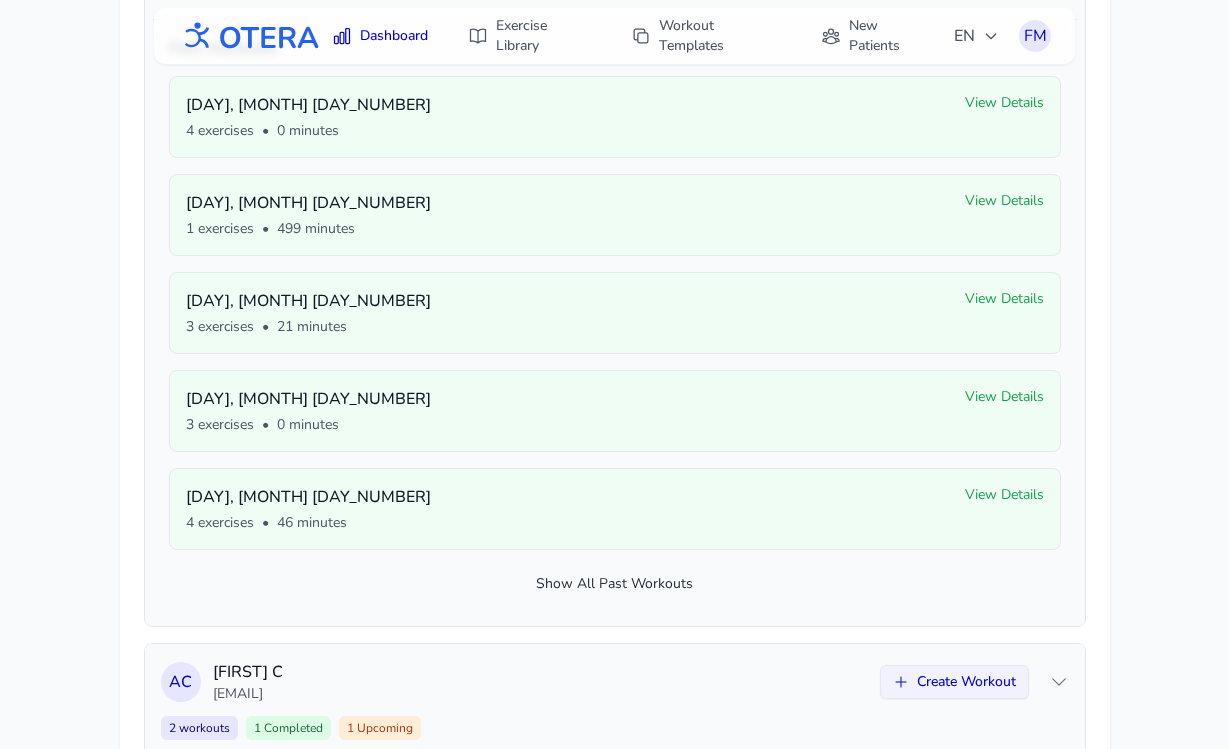 click on "Show All Past Workouts" at bounding box center (615, 584) 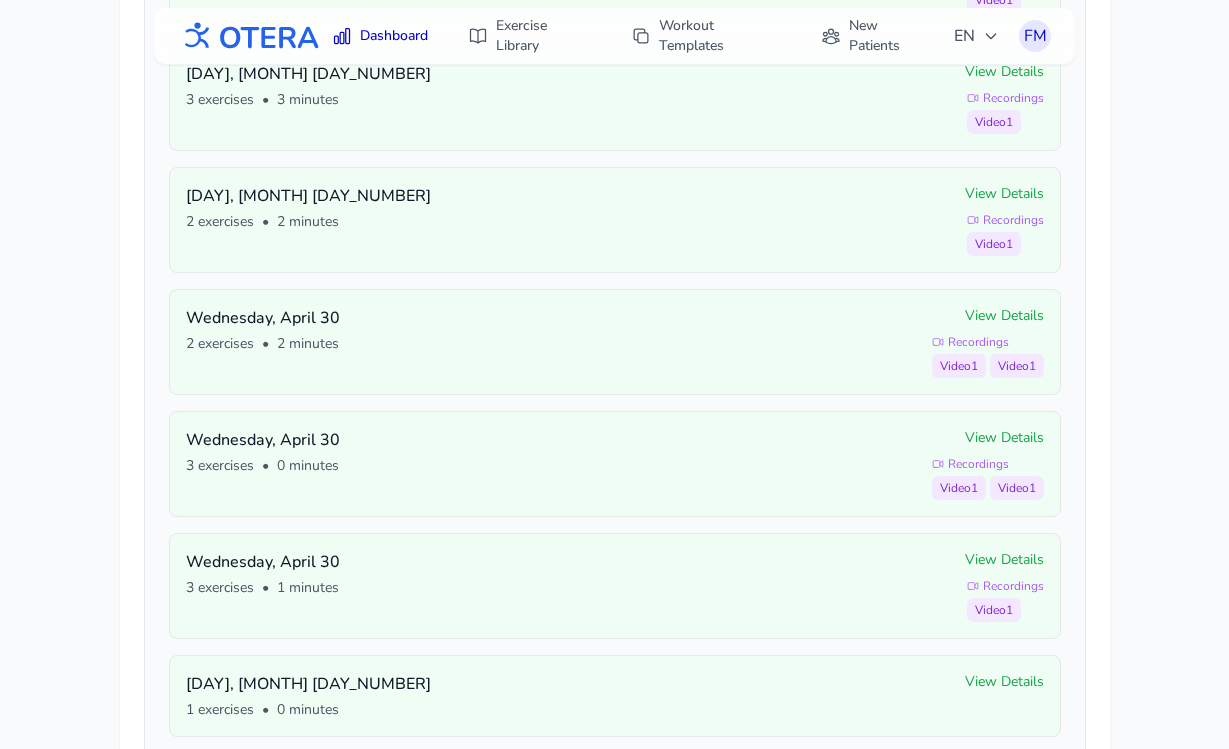 scroll, scrollTop: 1821, scrollLeft: 0, axis: vertical 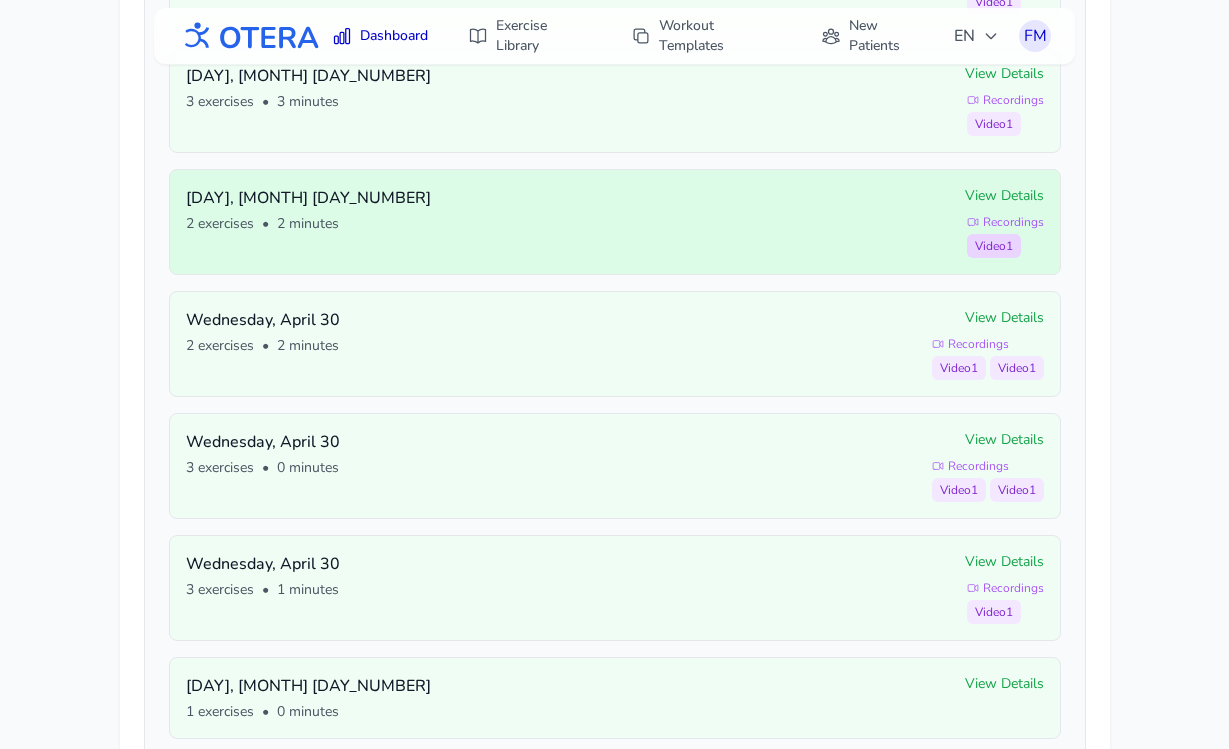 click on "Video  1" at bounding box center (994, 246) 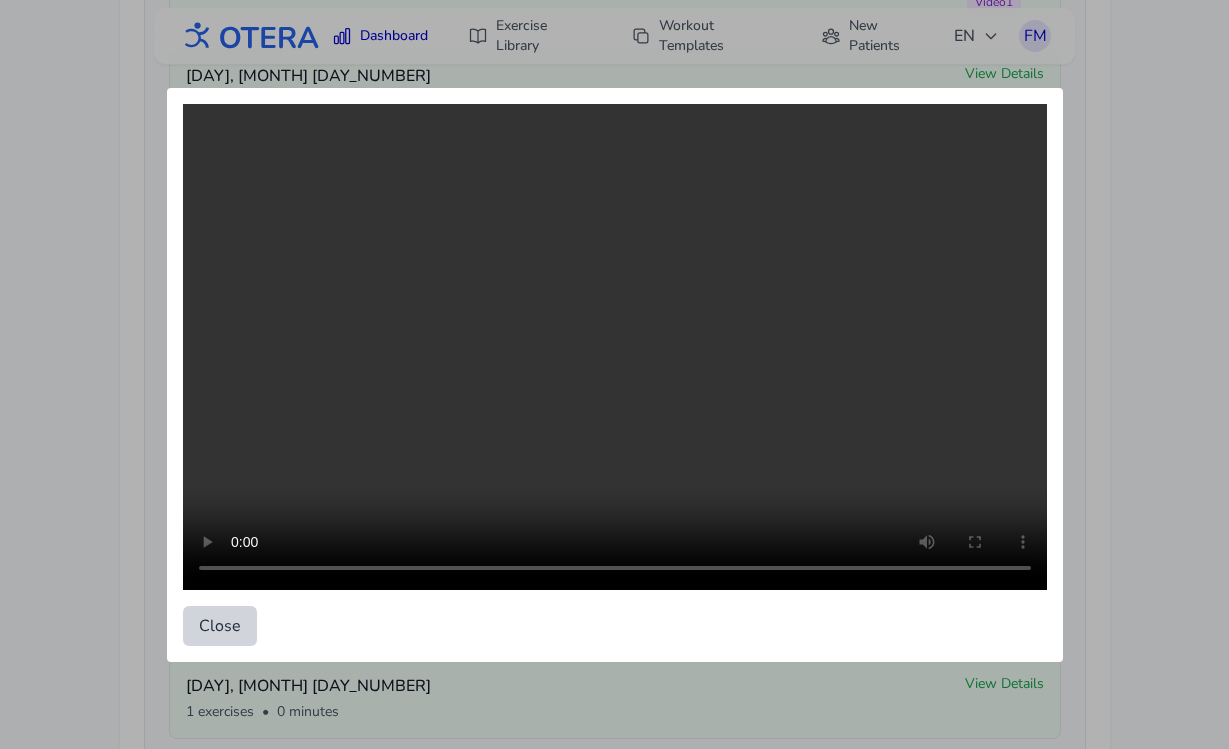 click on "Close" at bounding box center [220, 626] 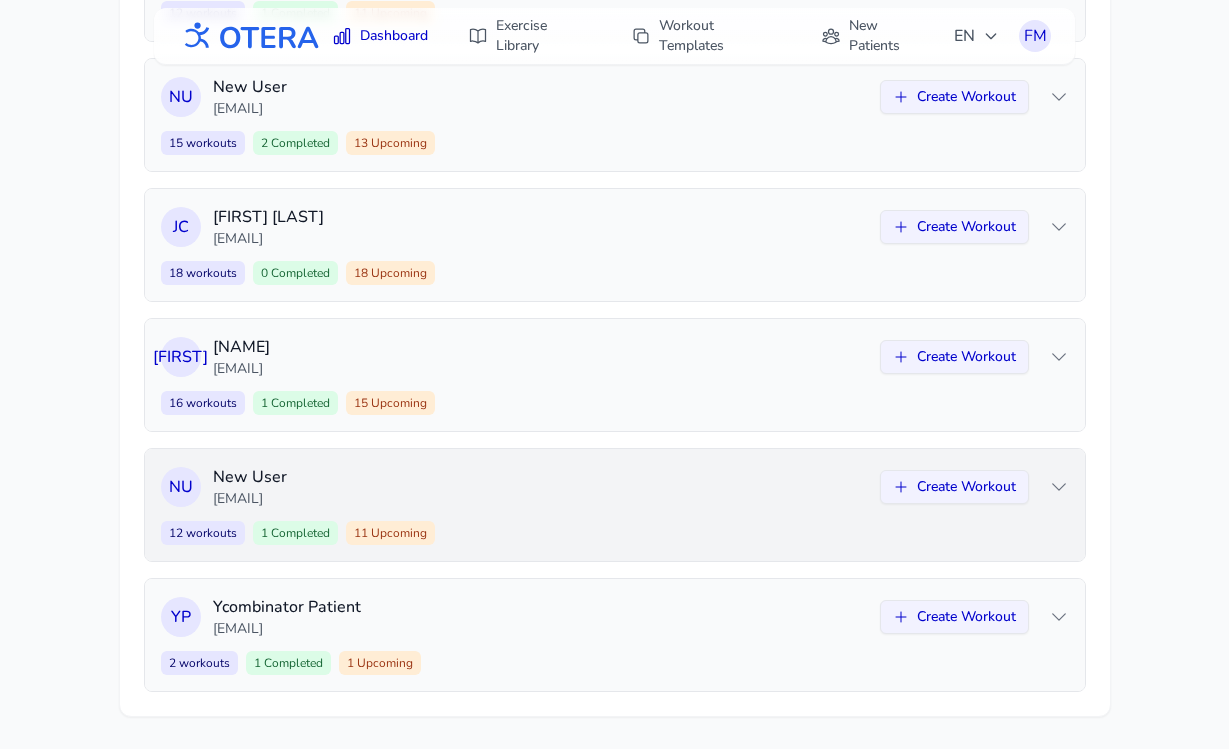 click on "New   User" at bounding box center (540, 477) 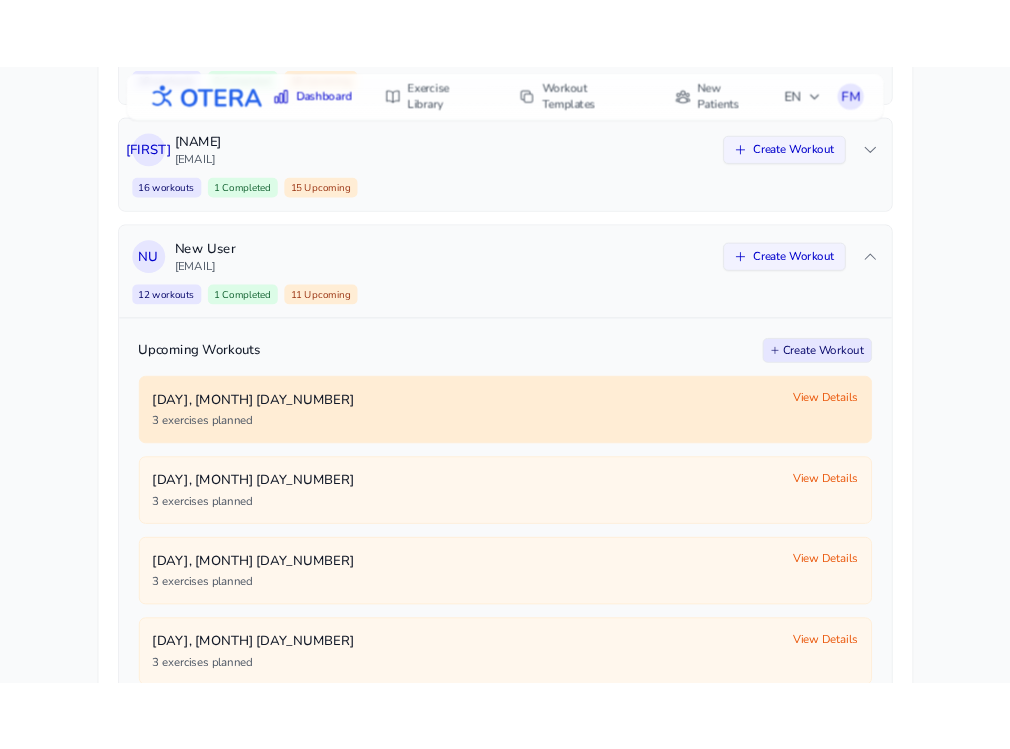 scroll, scrollTop: 1482, scrollLeft: 0, axis: vertical 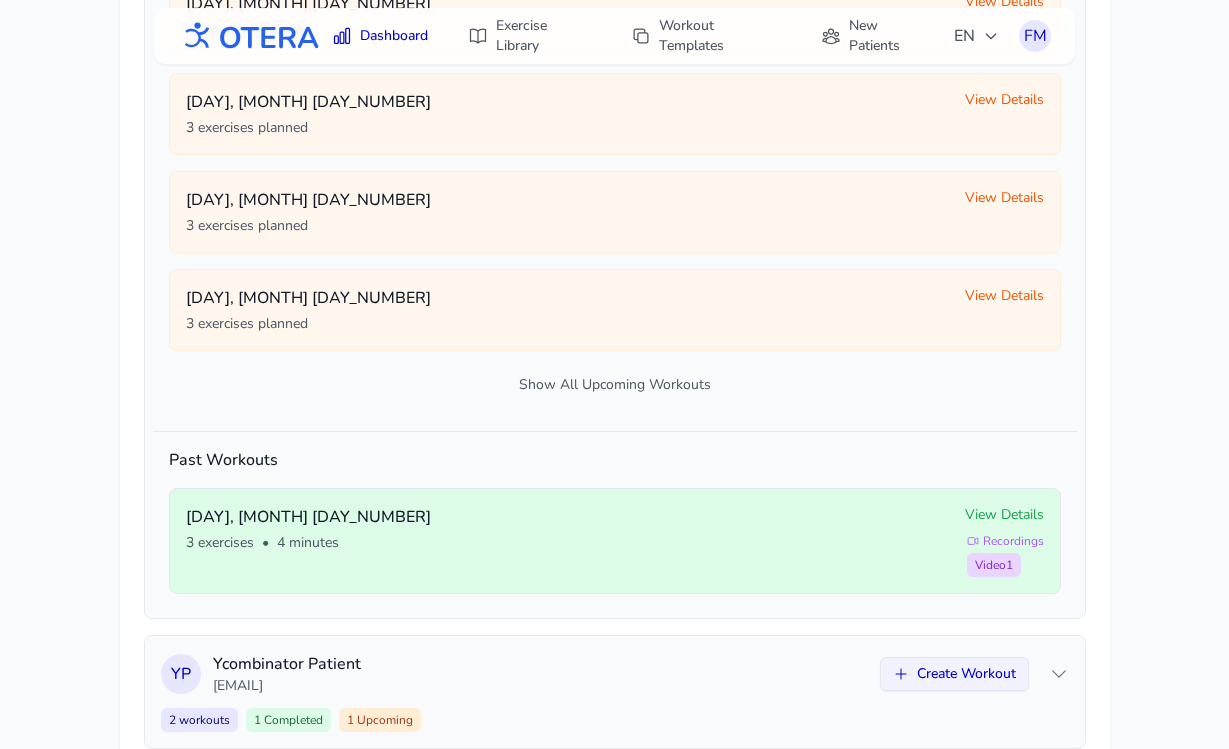click on "Video  1" at bounding box center [994, 565] 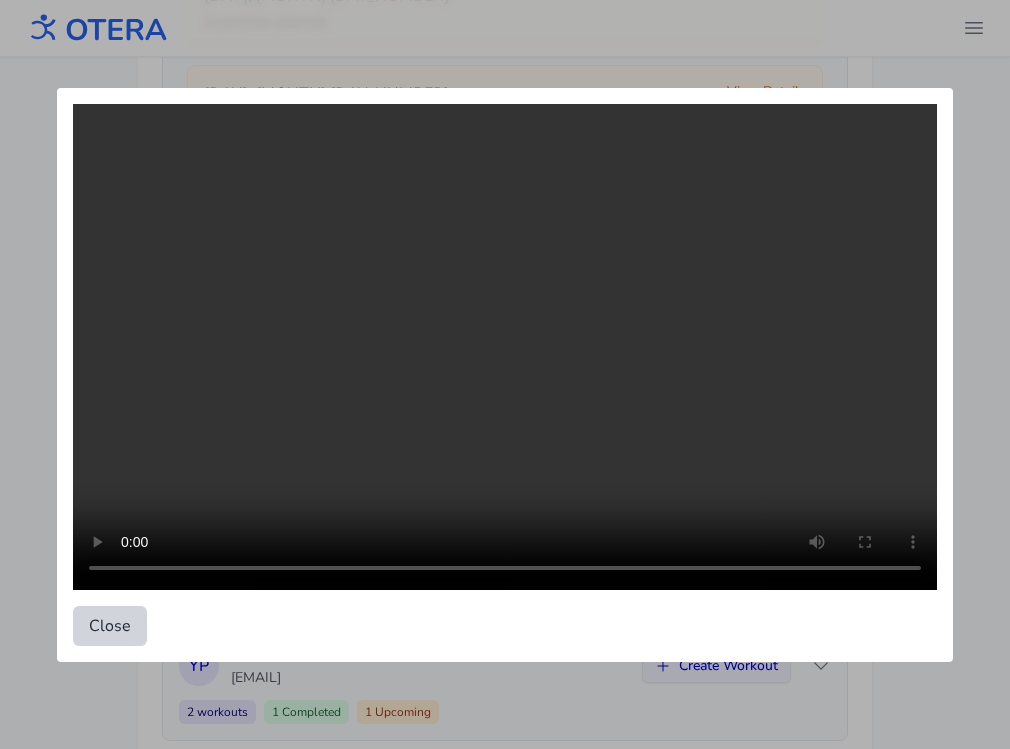 click on "Close" at bounding box center [110, 626] 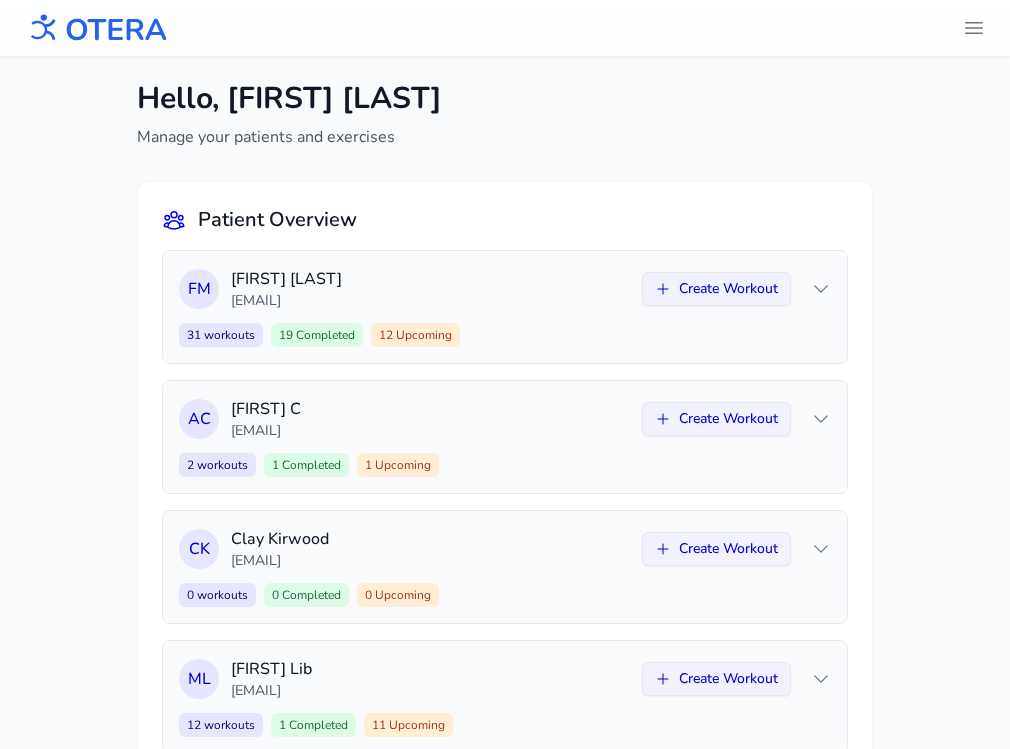 scroll, scrollTop: 0, scrollLeft: 0, axis: both 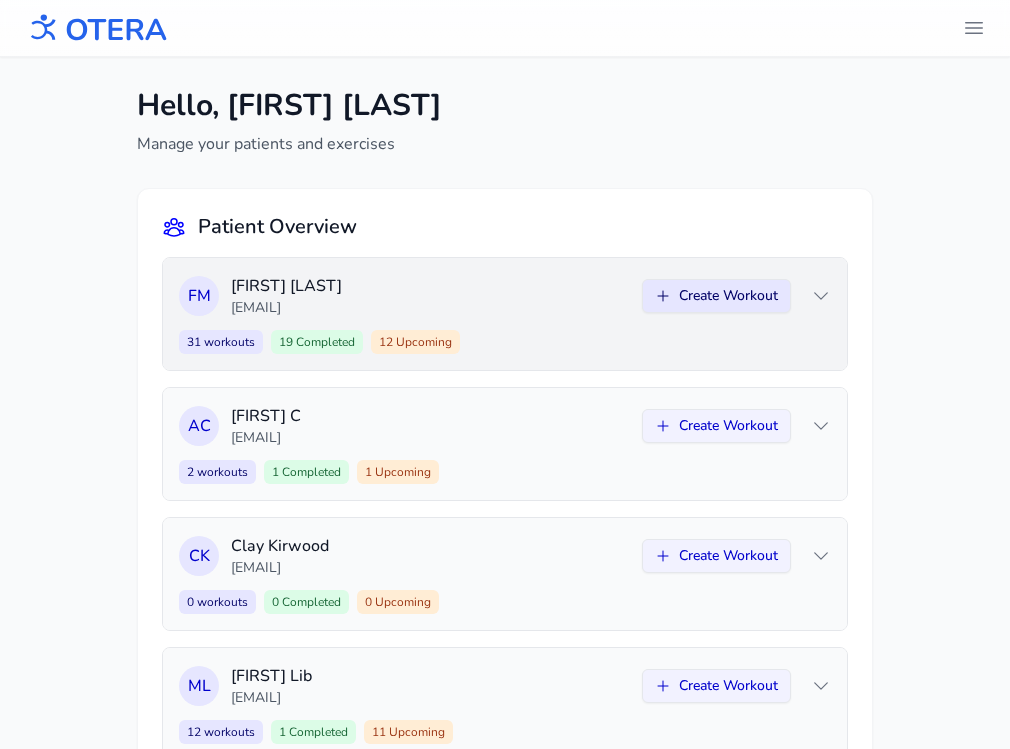 click on "Create Workout" at bounding box center [716, 296] 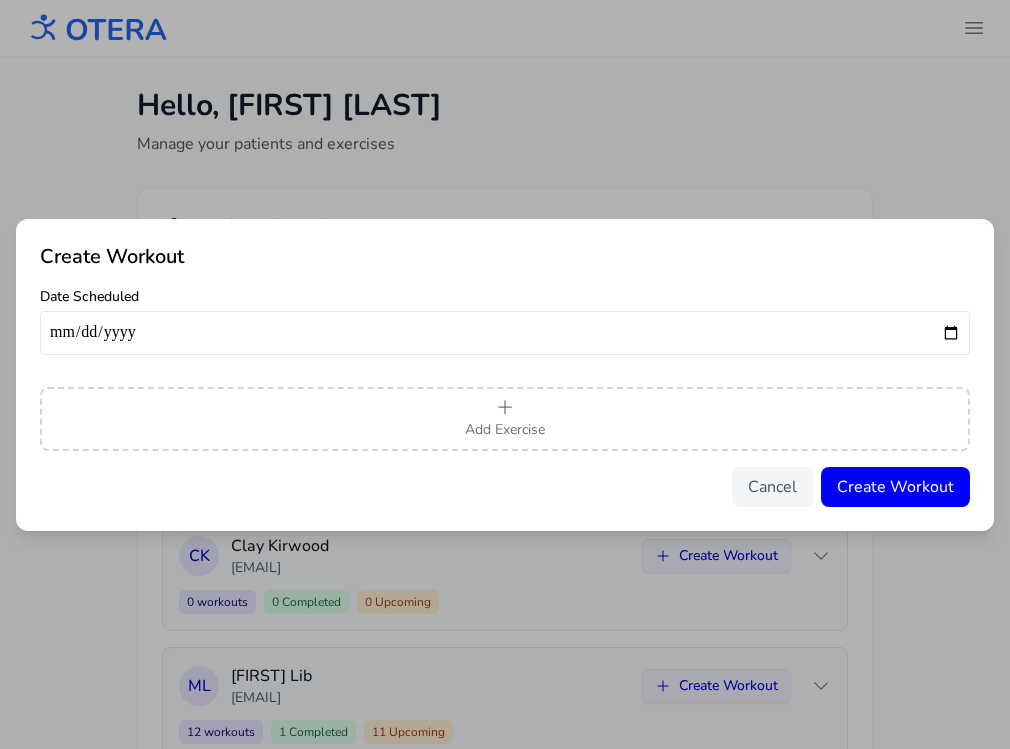 click at bounding box center (505, 333) 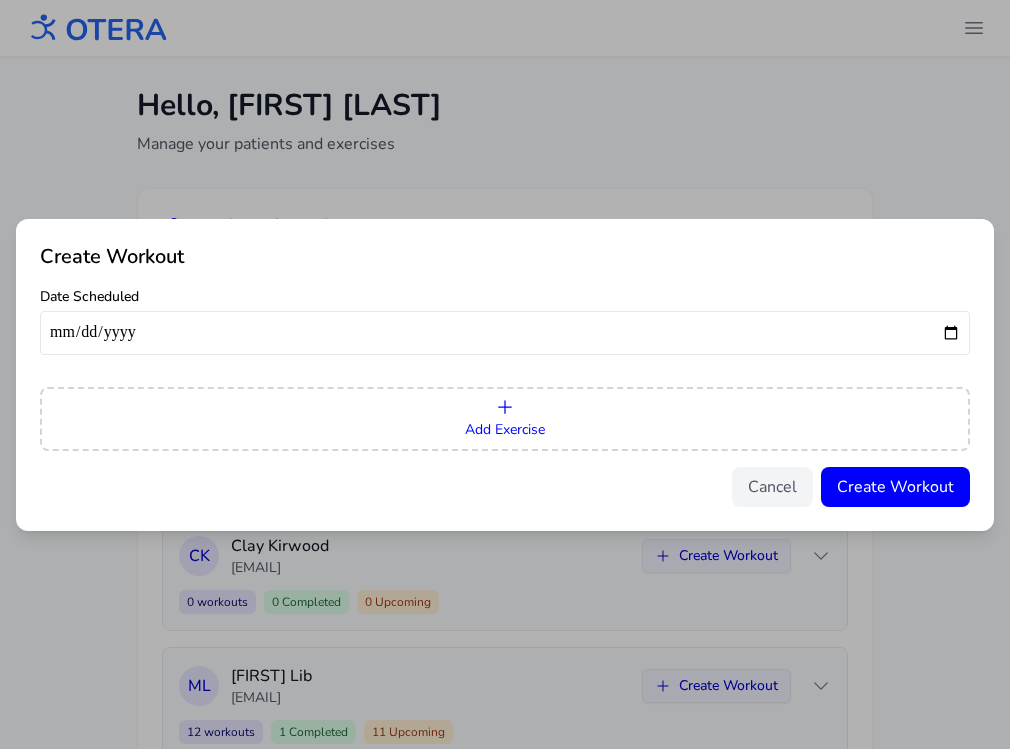 type on "**********" 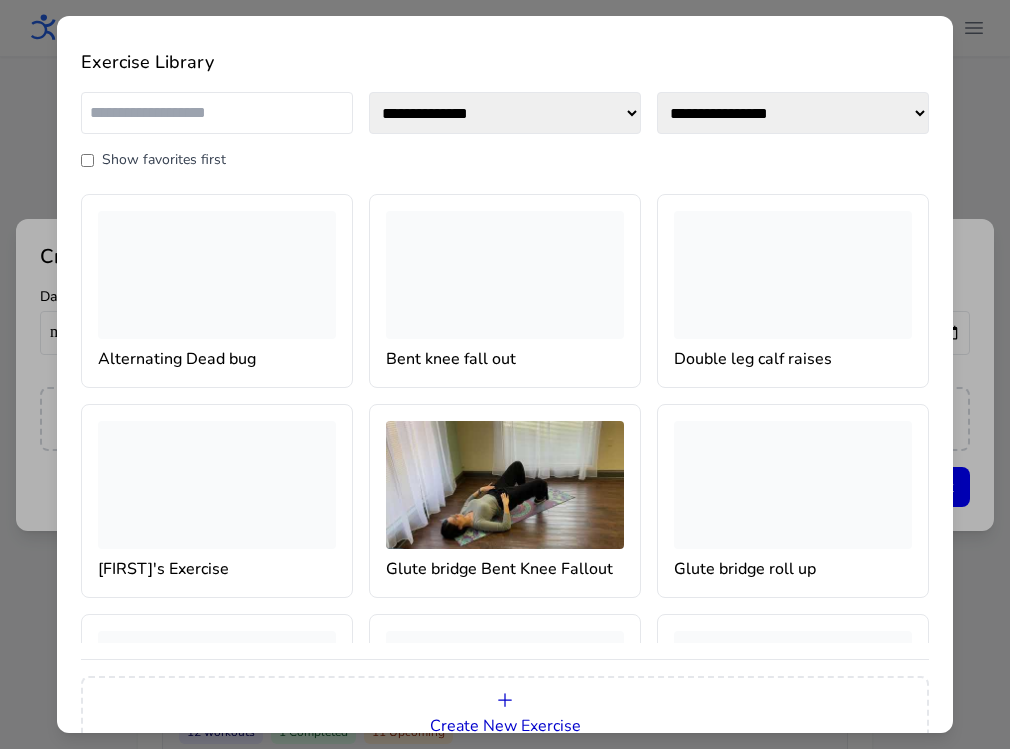 click at bounding box center [505, 275] 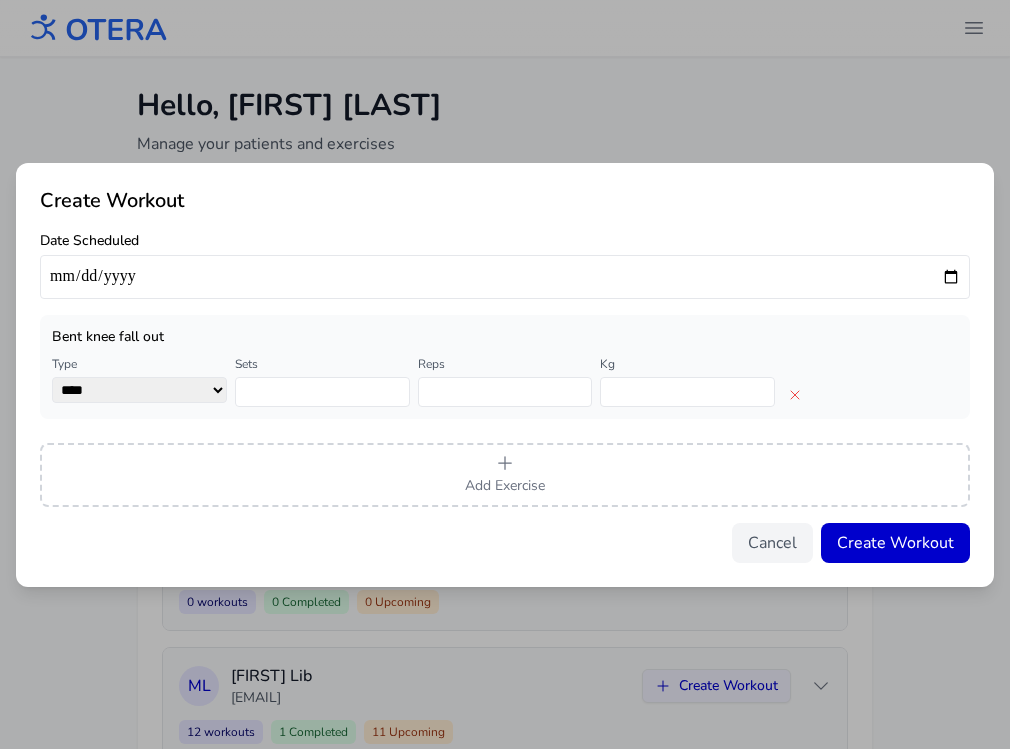 click on "Create Workout" at bounding box center [895, 543] 